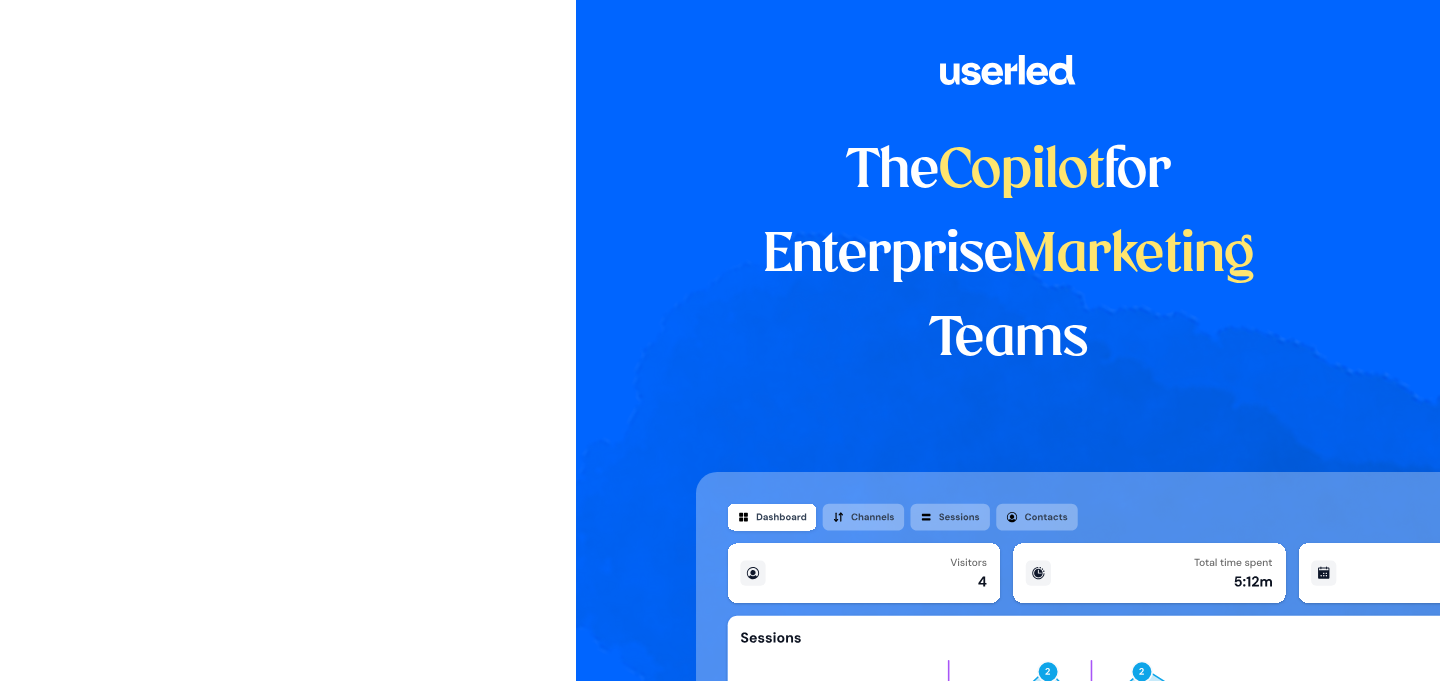 scroll, scrollTop: 0, scrollLeft: 0, axis: both 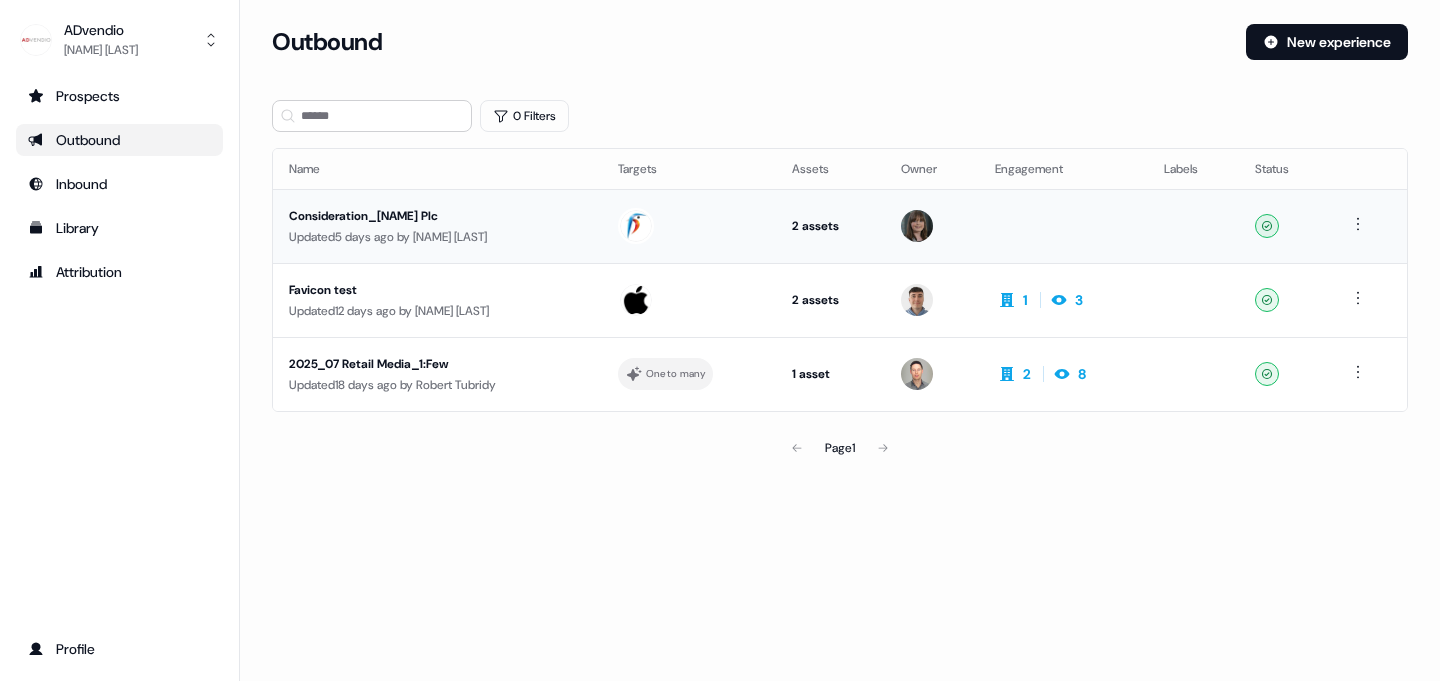 click on "Consideration_[NAME] Plc" at bounding box center (437, 216) 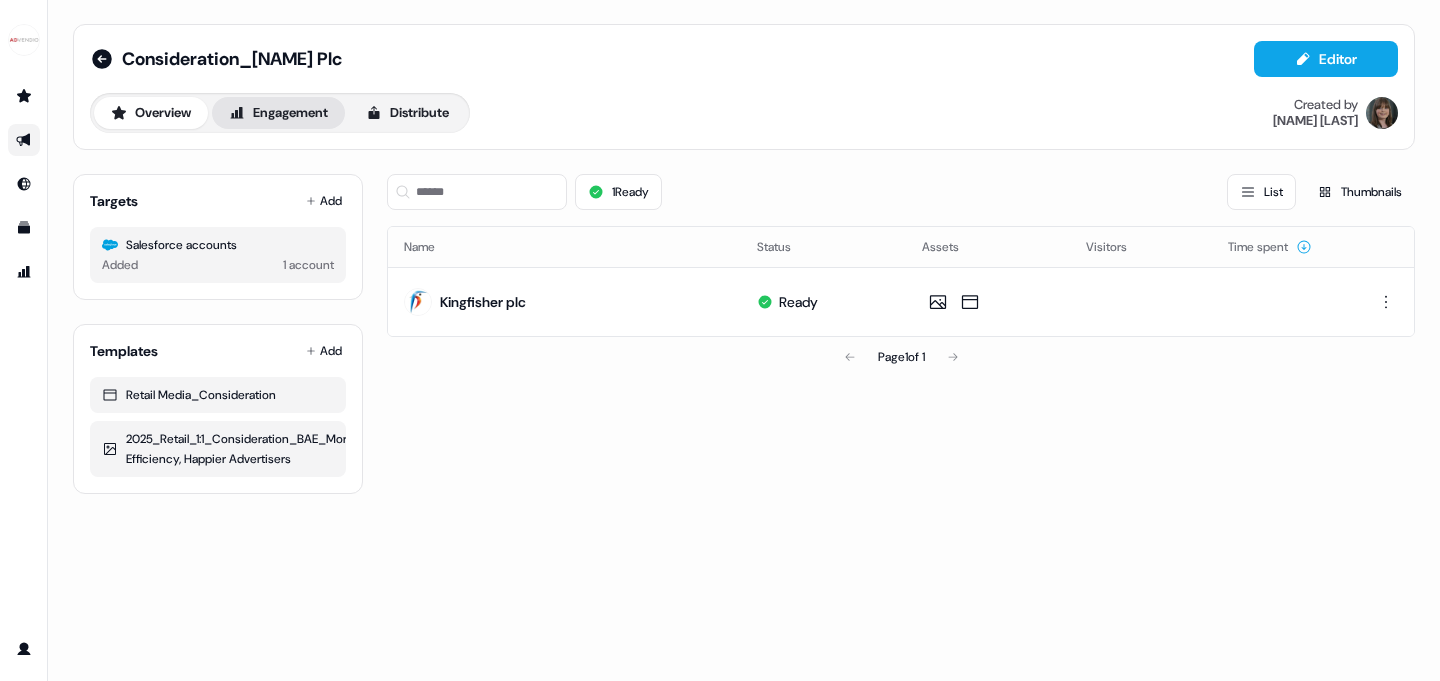 click on "Engagement" at bounding box center [278, 113] 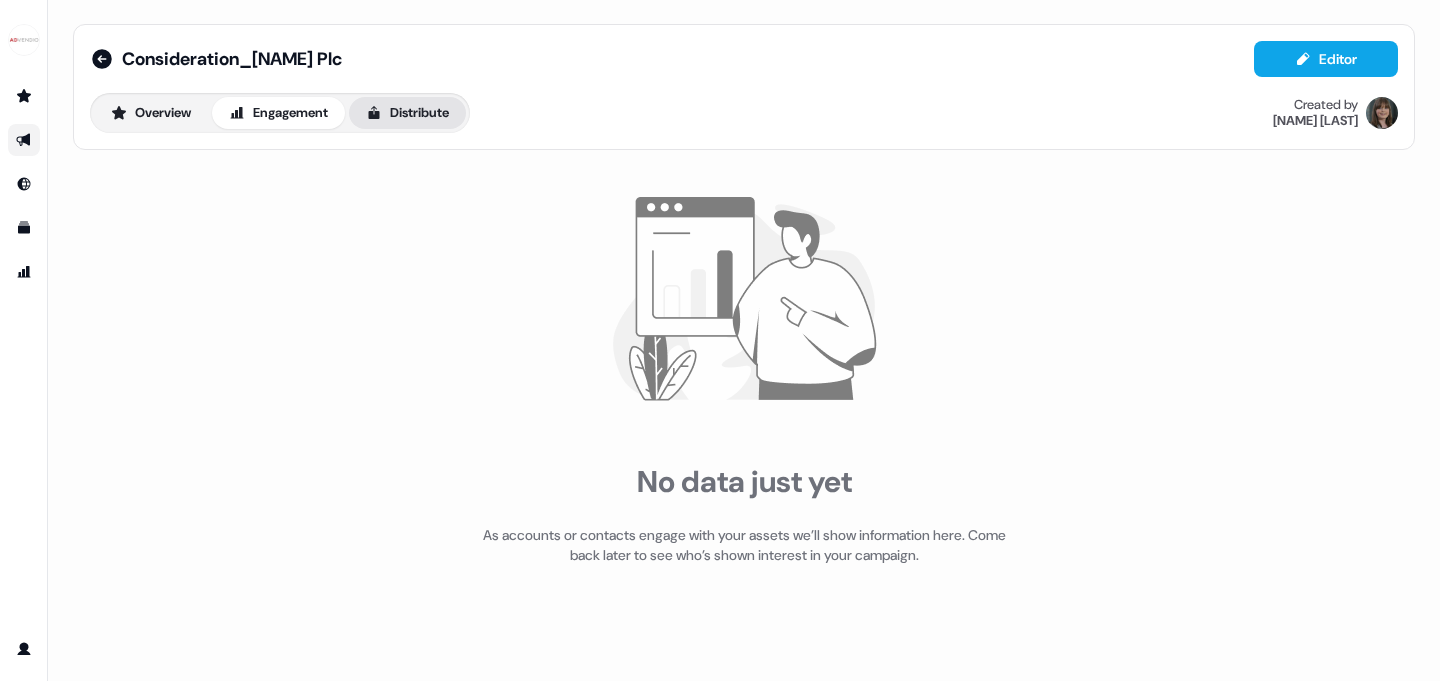 click on "Distribute" at bounding box center [407, 113] 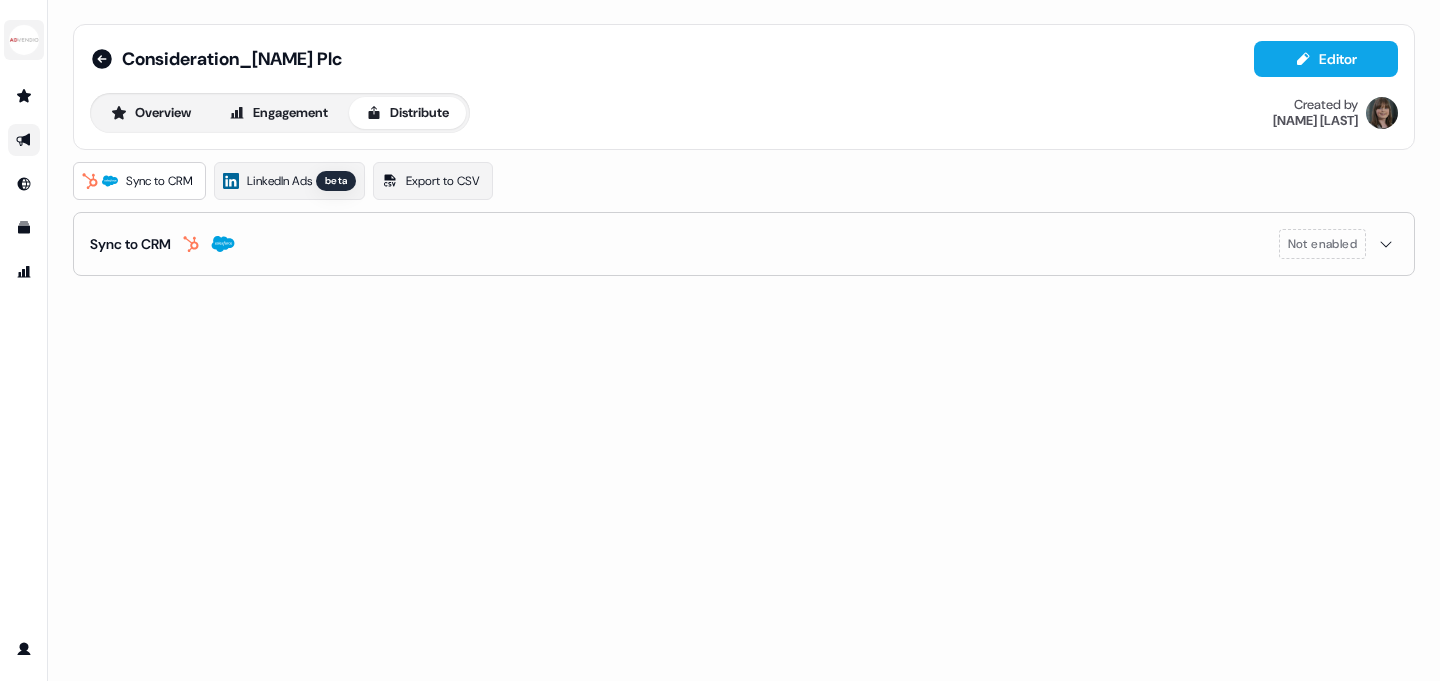 click at bounding box center [24, 40] 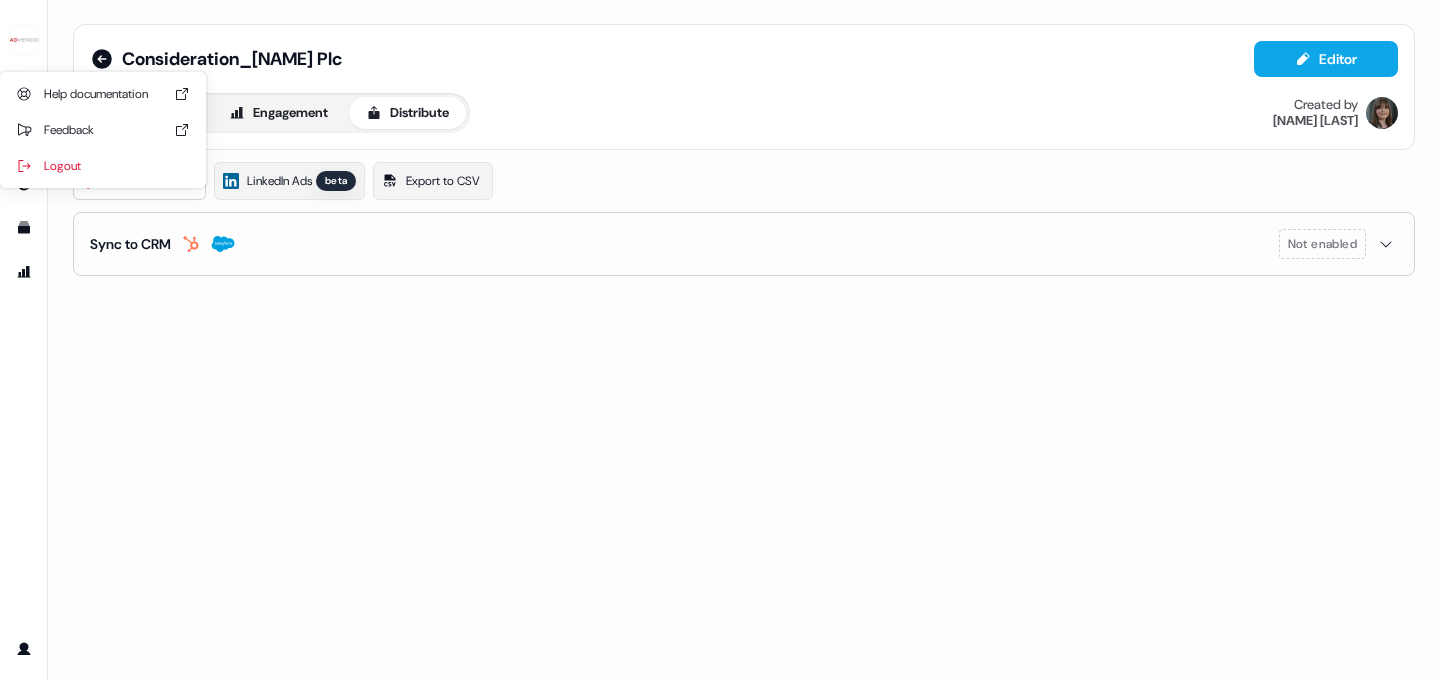 click on "Consideration_[NAME] Plc Editor Overview Engagement Distribute Created by [NAME] [LAST] Sync to CRM LinkedIn Ads beta Export to CSV Sync to CRM Not enabled" at bounding box center [744, 340] 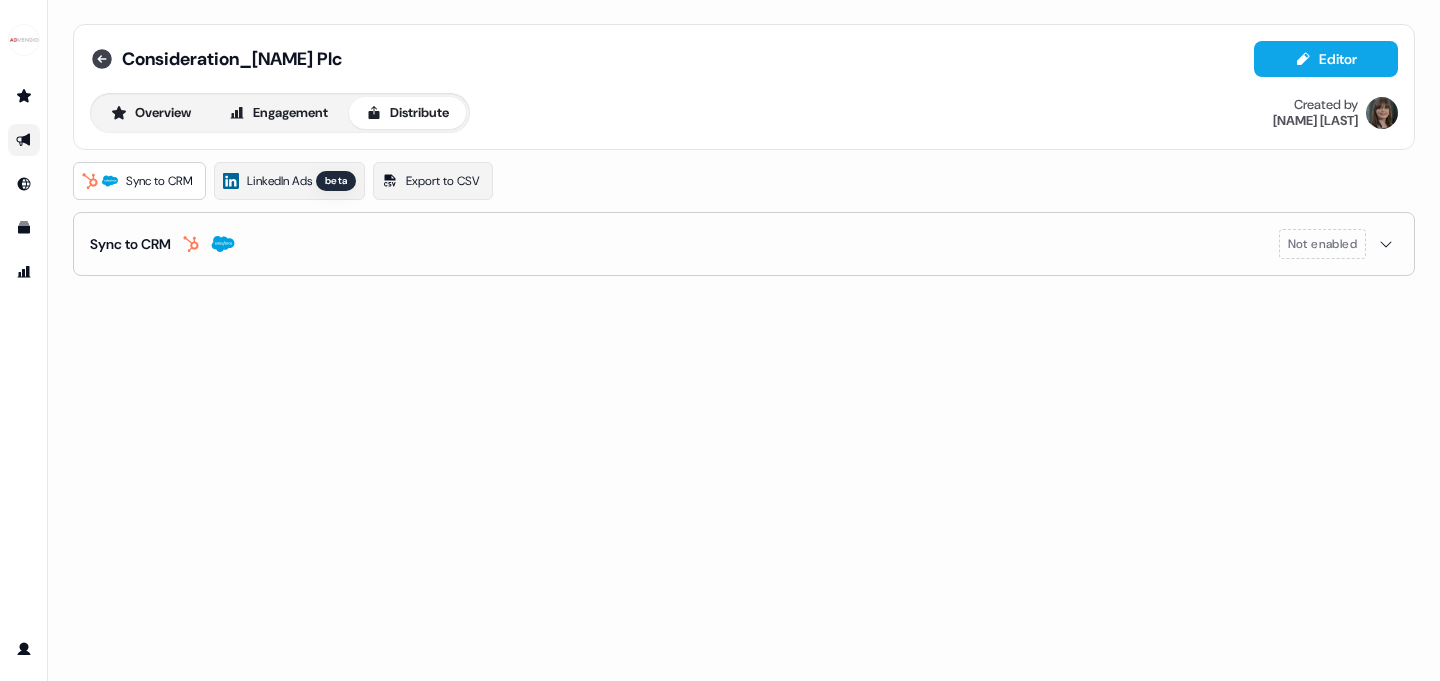 click 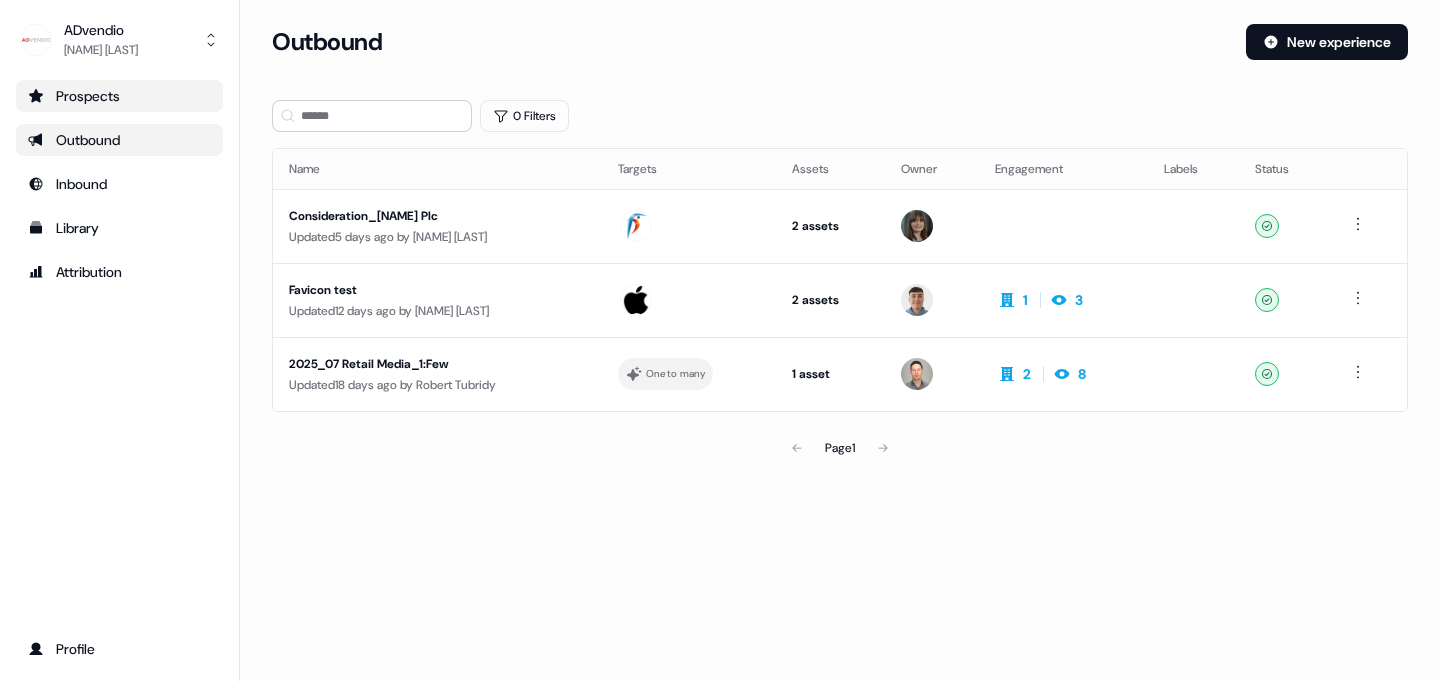 click on "Prospects" at bounding box center [119, 96] 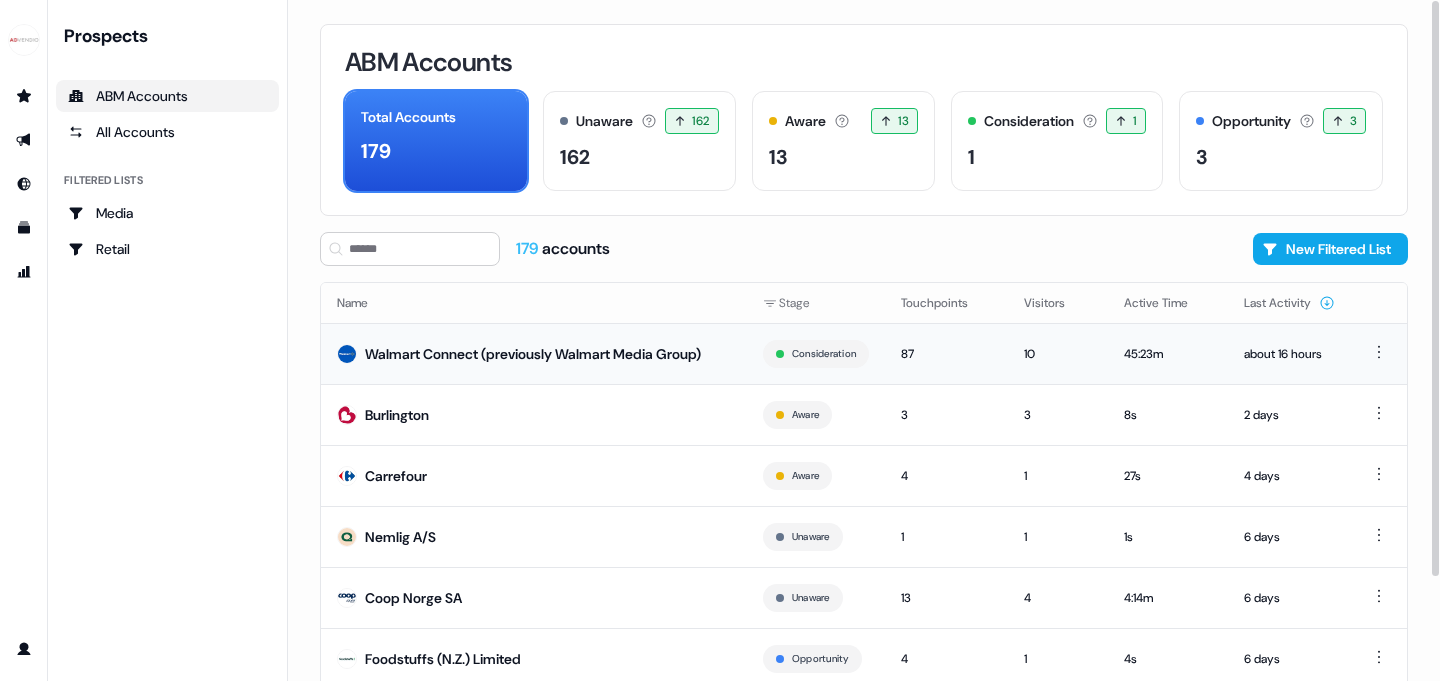 scroll, scrollTop: 198, scrollLeft: 0, axis: vertical 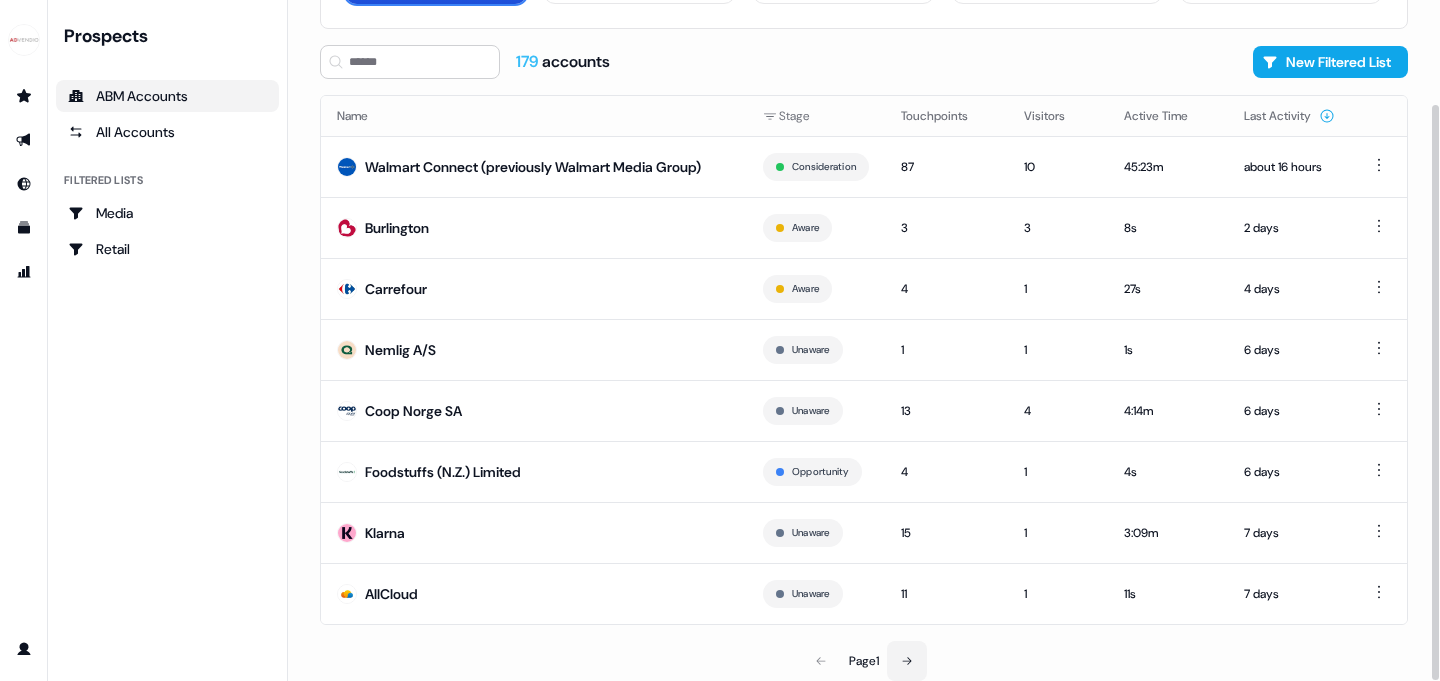 click 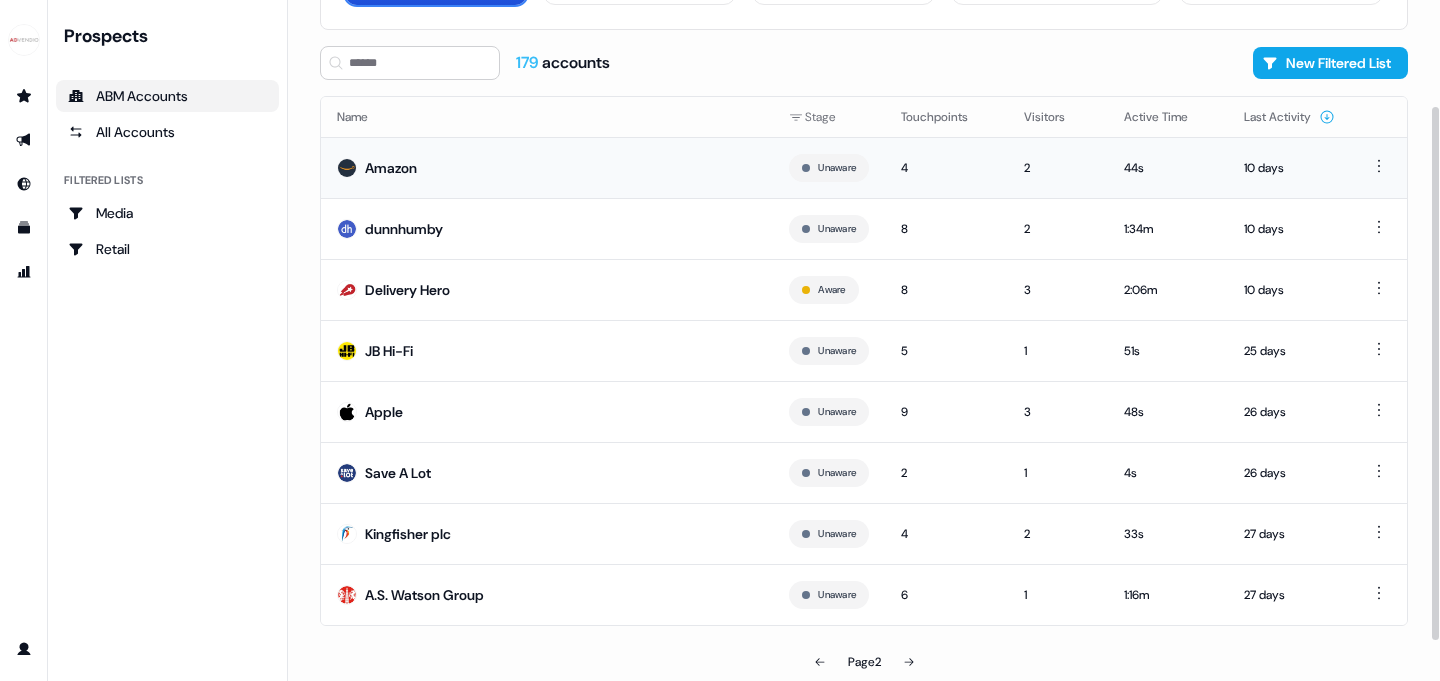 scroll, scrollTop: 0, scrollLeft: 0, axis: both 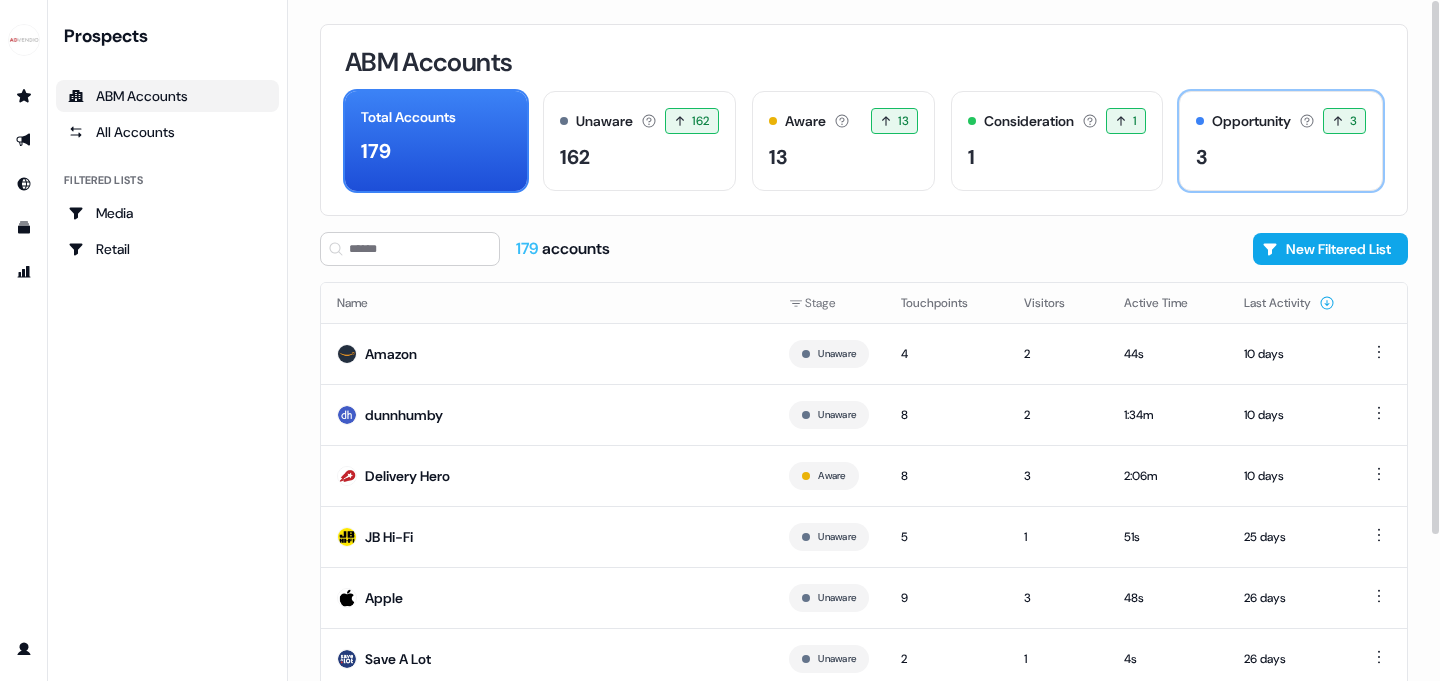 click on "Opportunity" at bounding box center [1251, 121] 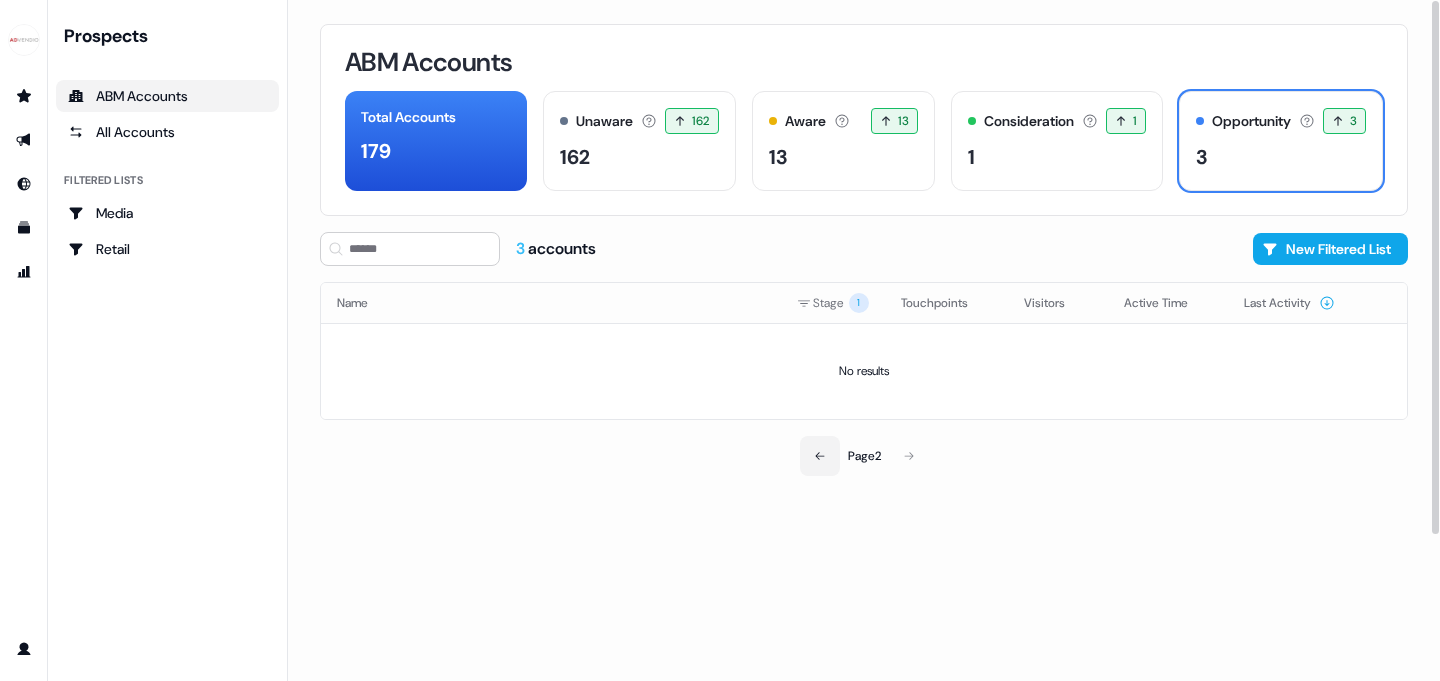 click 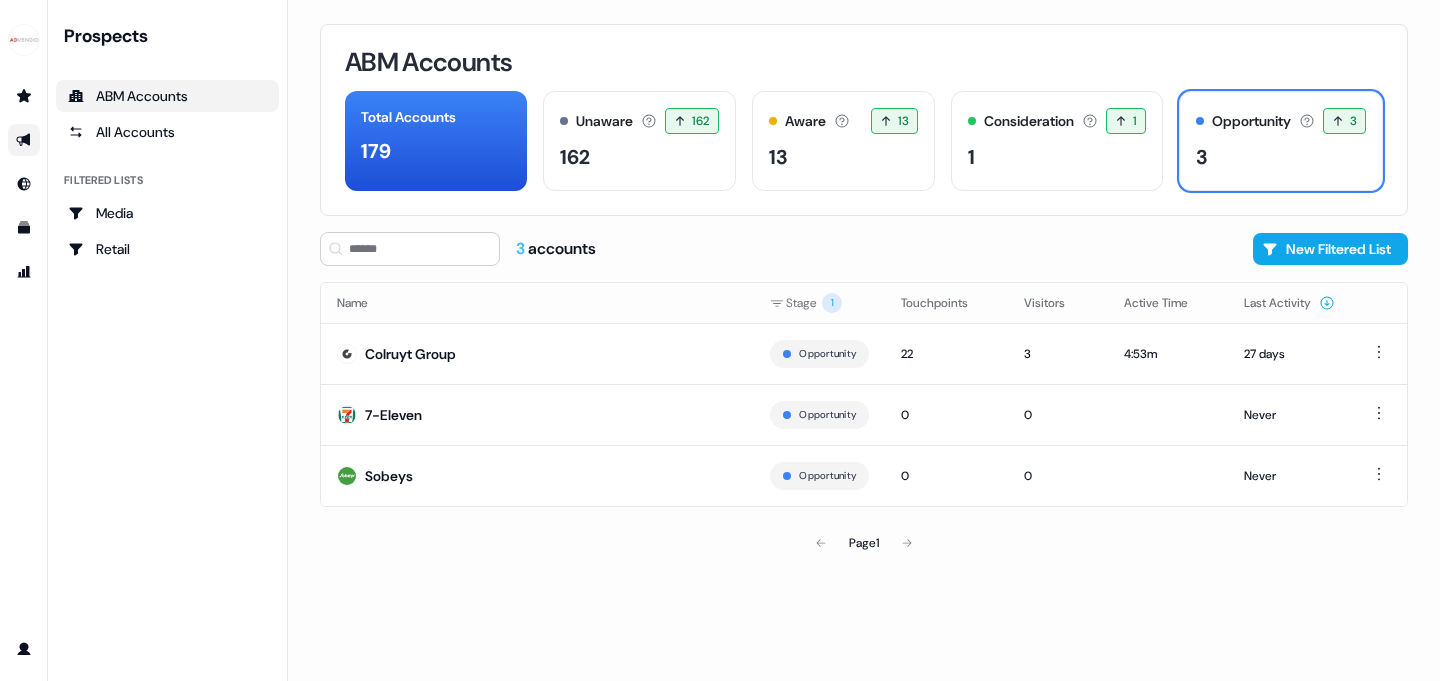 click at bounding box center [24, 140] 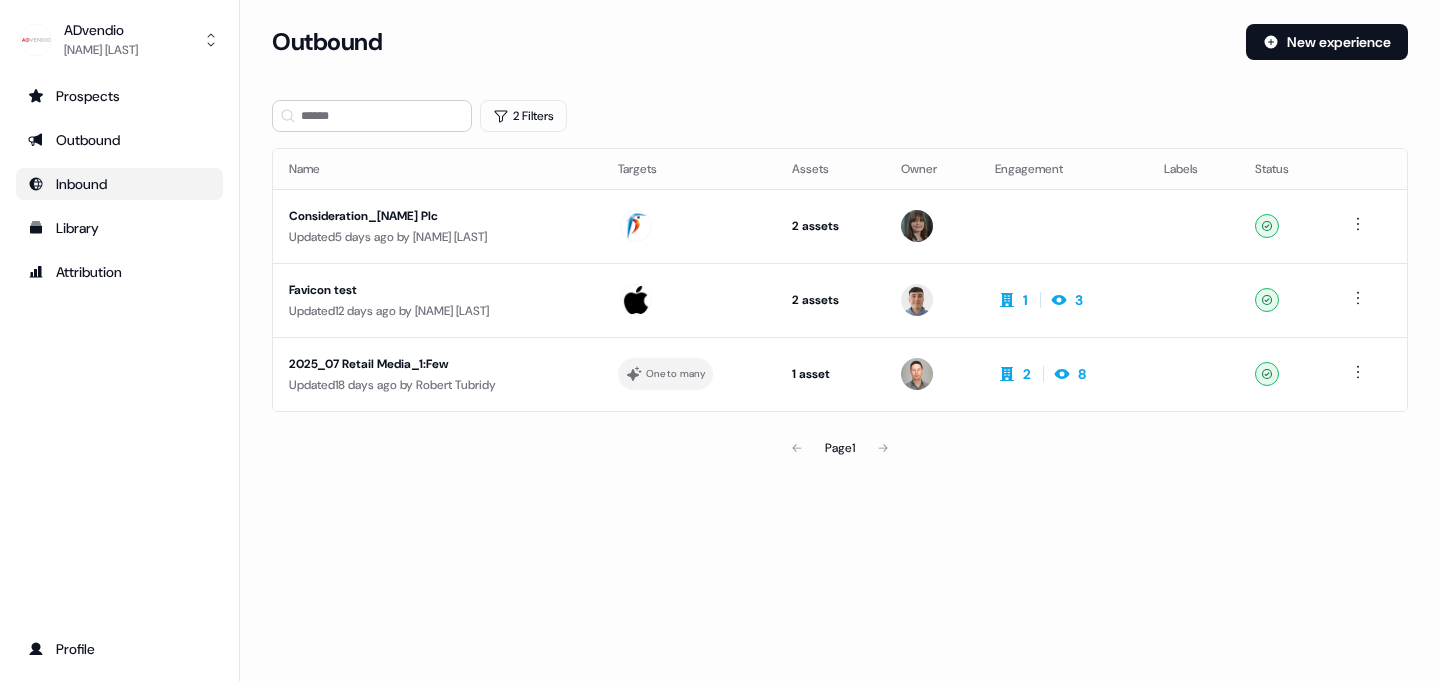 click on "Inbound" at bounding box center [119, 184] 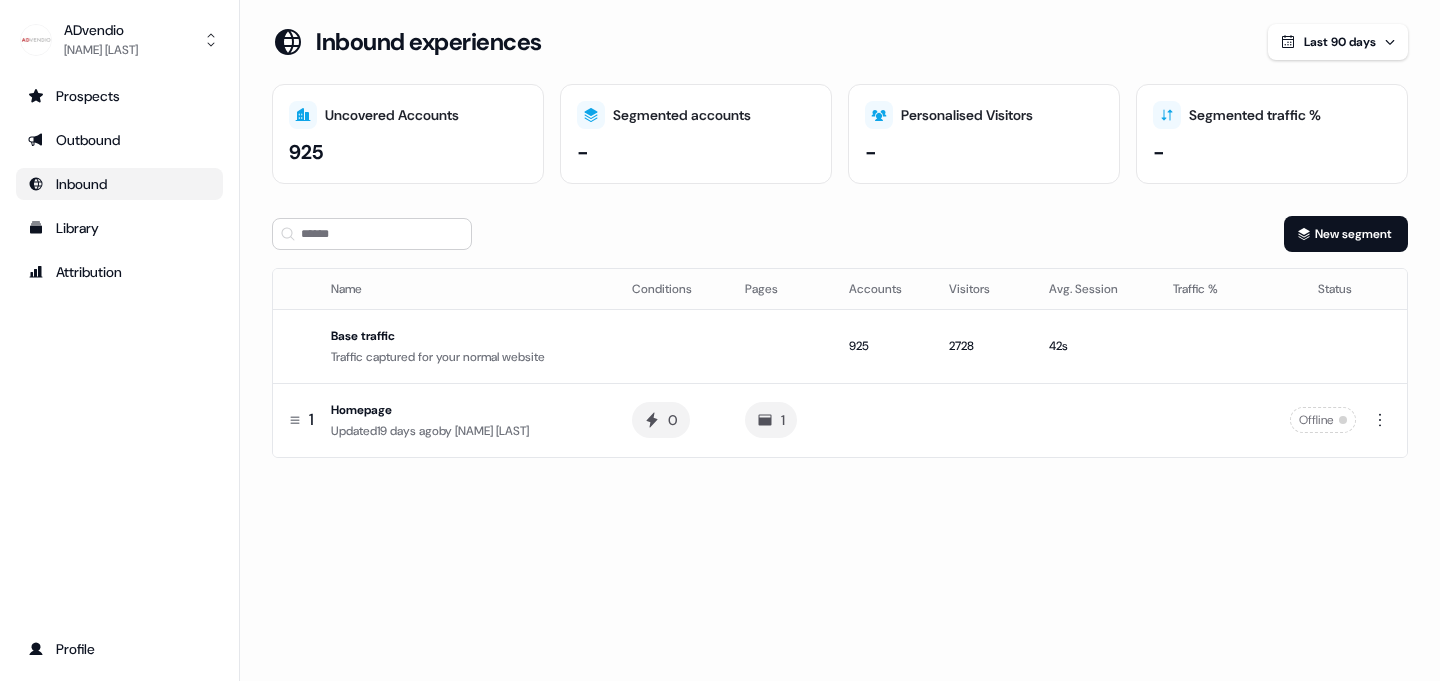click on "Uncovered Accounts" at bounding box center [392, 115] 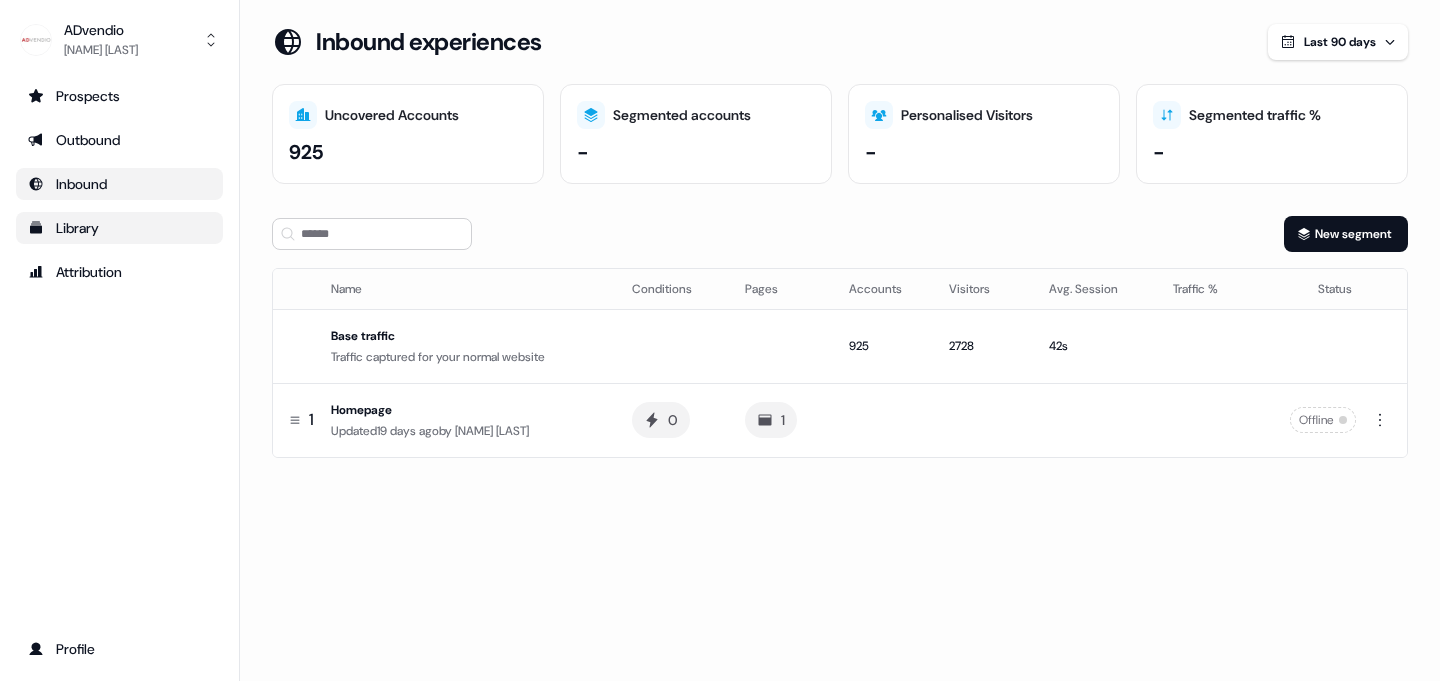click on "Library" at bounding box center [119, 228] 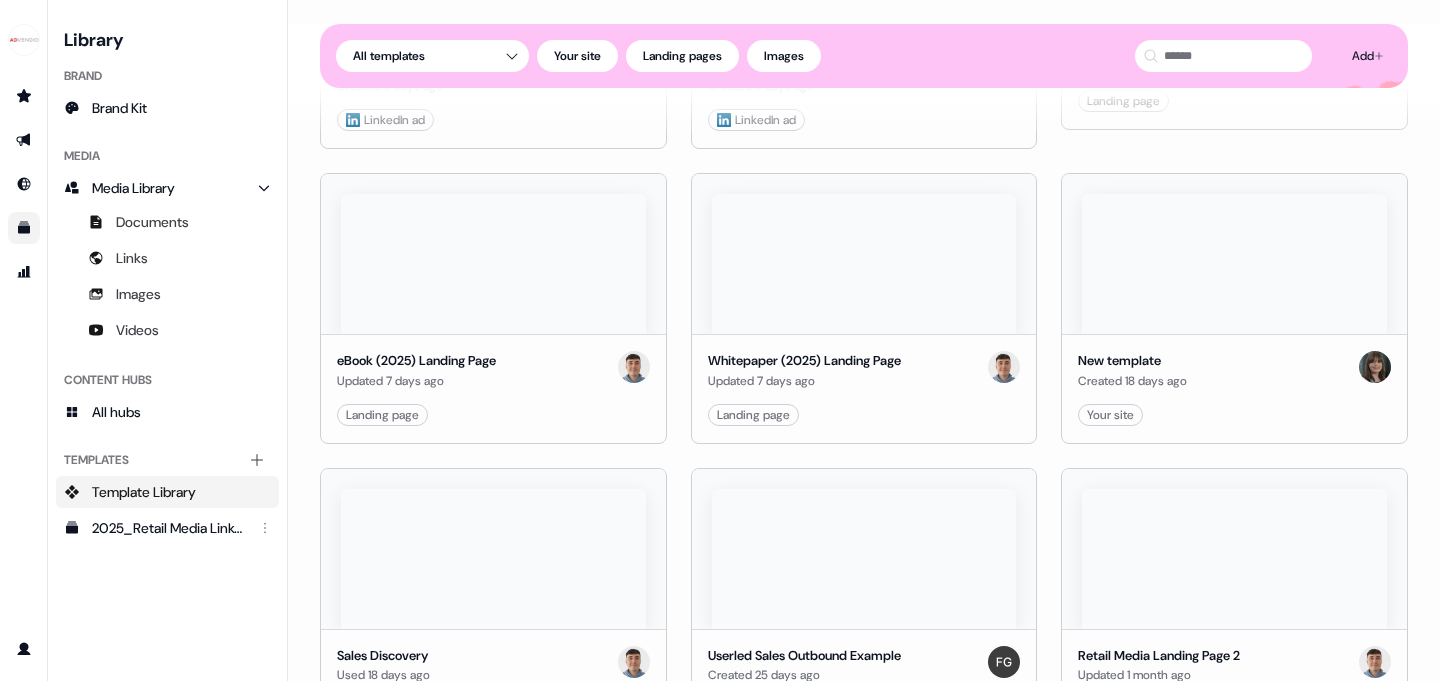 scroll, scrollTop: 785, scrollLeft: 0, axis: vertical 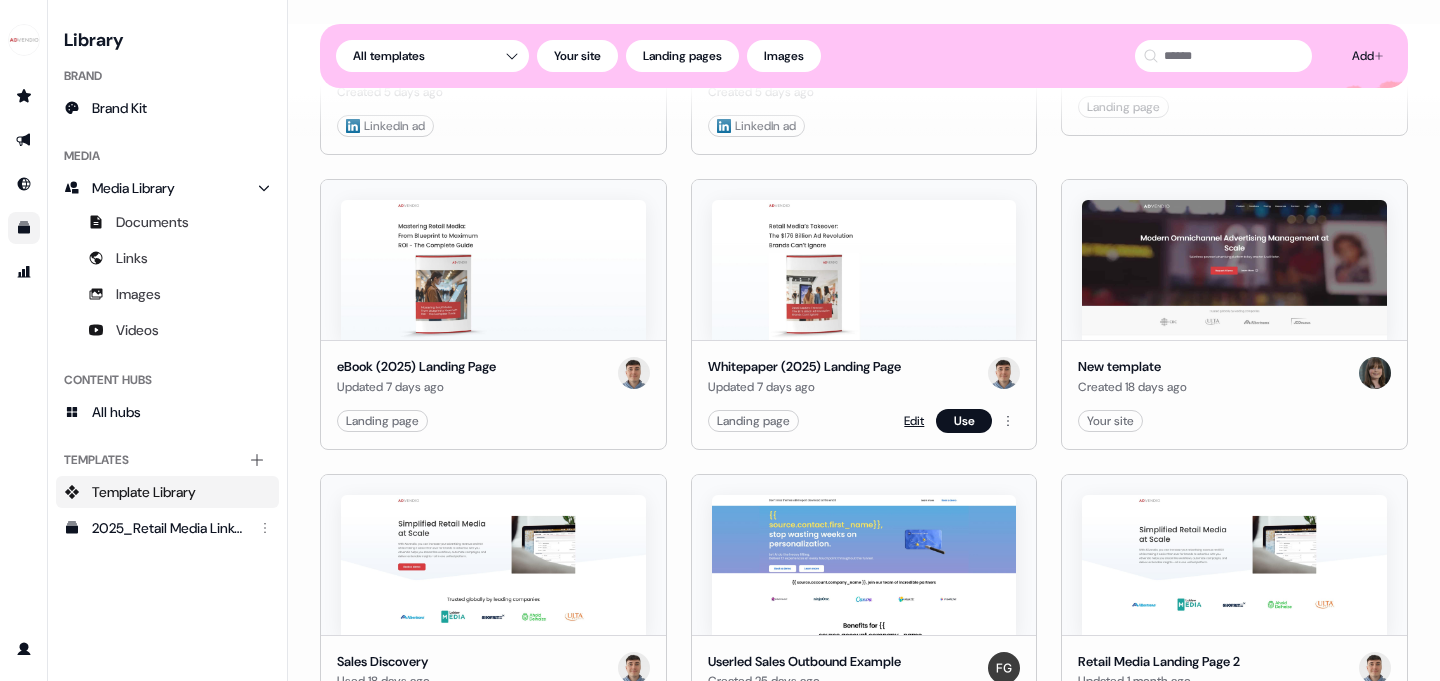 click on "Edit" at bounding box center (914, 421) 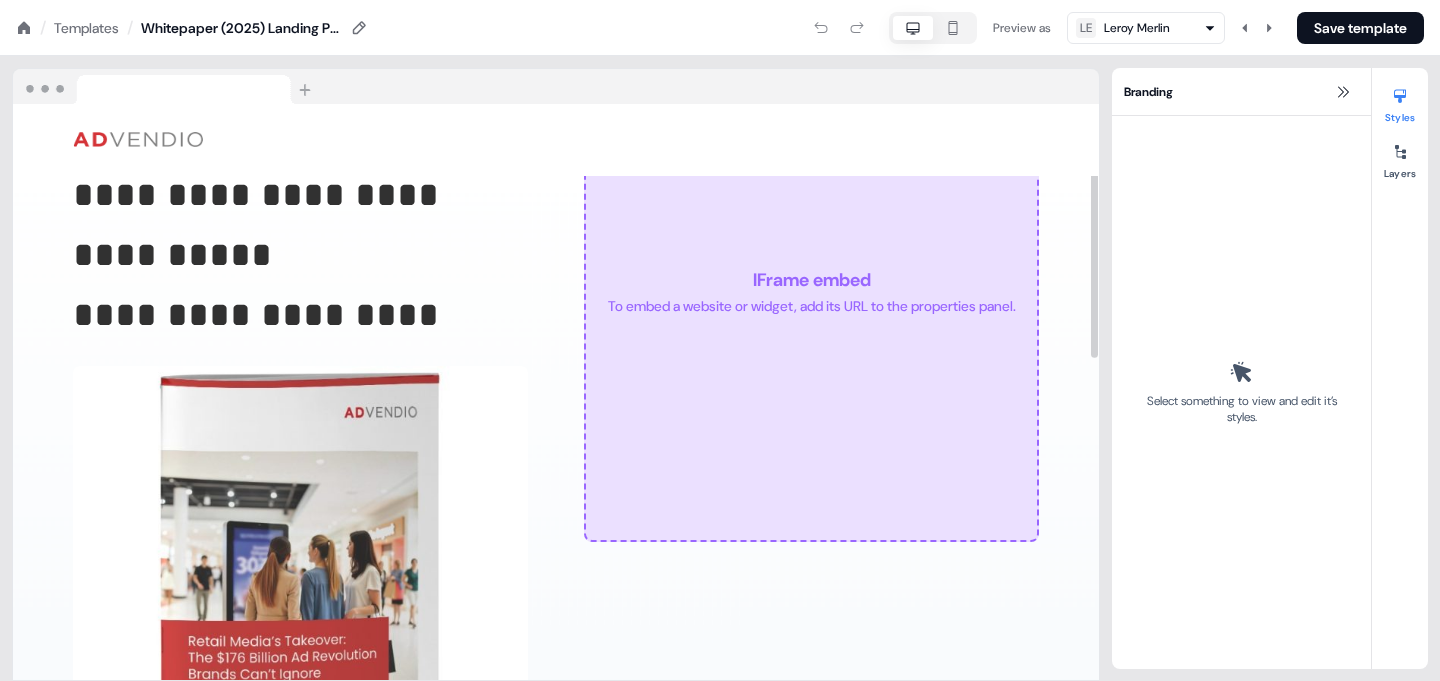 scroll, scrollTop: 0, scrollLeft: 0, axis: both 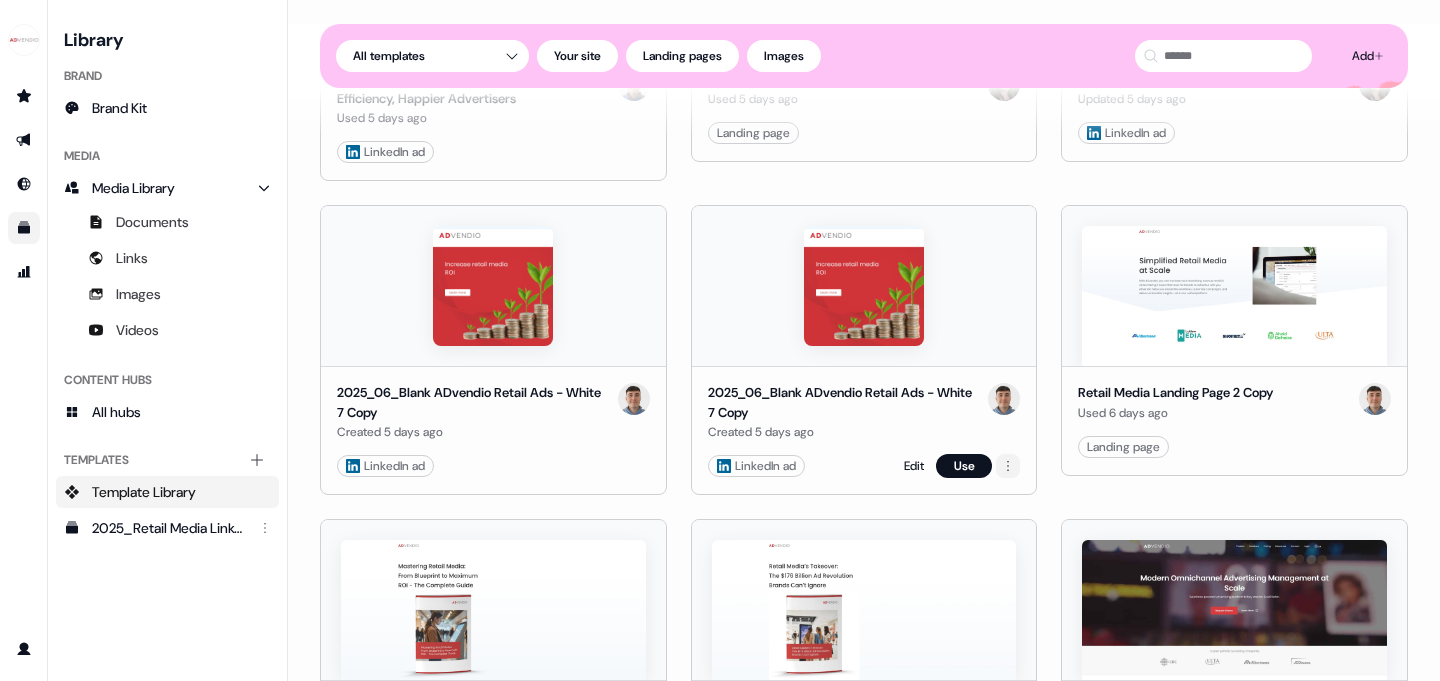 click on "For the best experience switch devices to a bigger screen. Go to Userled.io Library Brand Brand Kit Media Media Library Documents Links Images Videos Content Hubs All hubs Templates   Add collection Template Library 2025_Retail Media LinkedIn Ad Templates_1080X1080 Loading... Add Templates All   templates Your site Landing pages Images 2025_Retail_1:1_Consideration_BAE_More Efficiency, Happier Advertisers Used 5 days ago   LinkedIn ad Edit Use Retail Media_Consideration Used 5 days ago Landing page Edit Use 2025_07 Consideration_Retail  Updated 5 days ago   LinkedIn ad Edit Use 2025_06_Blank ADvendio Retail Ads - White 7 Copy Created 5 days ago   LinkedIn ad Edit Use 2025_06_Blank ADvendio Retail Ads - White 7 Copy Created 5 days ago   LinkedIn ad Edit Use Retail Media Landing Page 2 Copy Used 6 days ago Landing page Edit Use eBook (2025) Landing Page Updated 7 days ago Landing page Edit Use Whitepaper (2025) Landing Page  Updated 7 days ago Landing page Edit Use New template Created 18 days ago Your site Use" at bounding box center [720, 340] 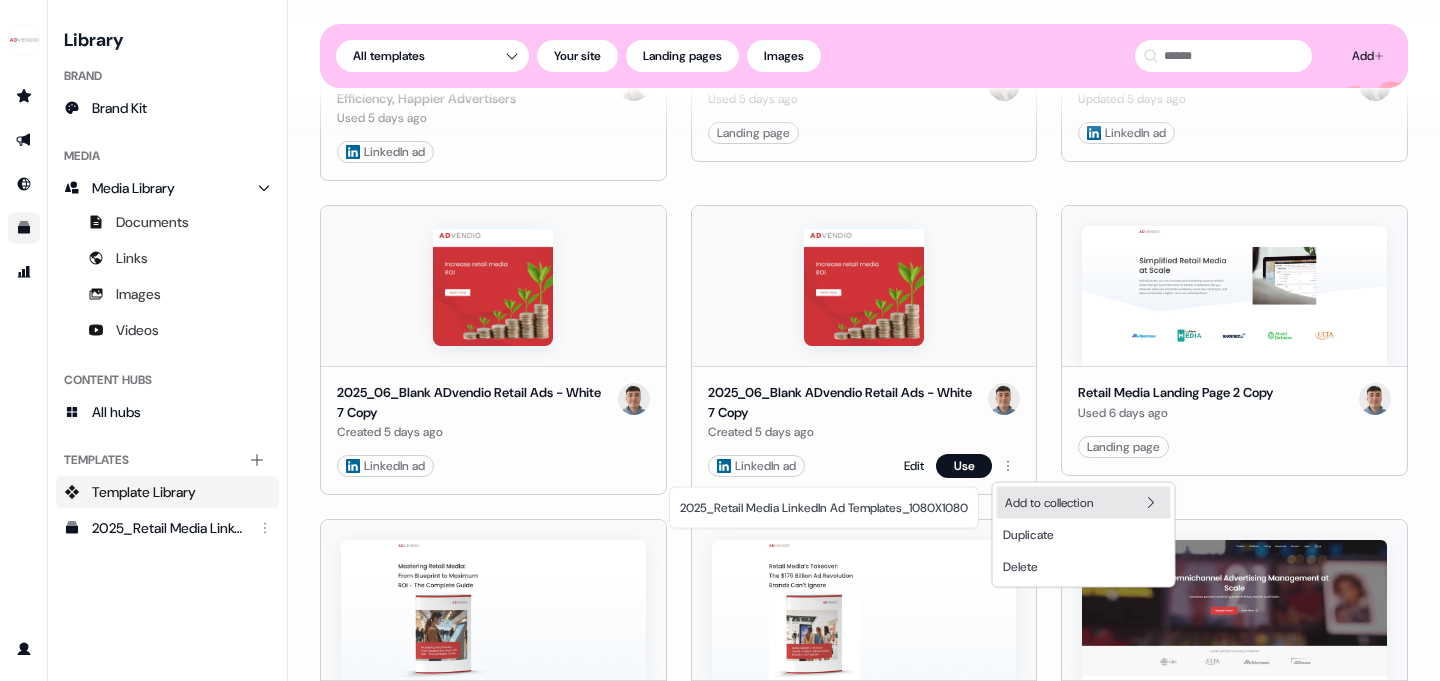 click on "For the best experience switch devices to a bigger screen. Go to Userled.io Library Brand Brand Kit Media Media Library Documents Links Images Videos Content Hubs All hubs Templates   Add collection Template Library 2025_Retail Media LinkedIn Ad Templates_1080X1080 Loading... Add Templates All   templates Your site Landing pages Images 2025_Retail_1:1_Consideration_BAE_More Efficiency, Happier Advertisers Used 5 days ago   LinkedIn ad Edit Use Retail Media_Consideration Used 5 days ago Landing page Edit Use 2025_07 Consideration_Retail  Updated 5 days ago   LinkedIn ad Edit Use 2025_06_Blank ADvendio Retail Ads - White 7 Copy Created 5 days ago   LinkedIn ad Edit Use 2025_06_Blank ADvendio Retail Ads - White 7 Copy Created 5 days ago   LinkedIn ad Edit Use Retail Media Landing Page 2 Copy Used 6 days ago Landing page Edit Use eBook (2025) Landing Page Updated 7 days ago Landing page Edit Use Whitepaper (2025) Landing Page  Updated 7 days ago Landing page Edit Use New template Created 18 days ago Your site Use" at bounding box center (720, 340) 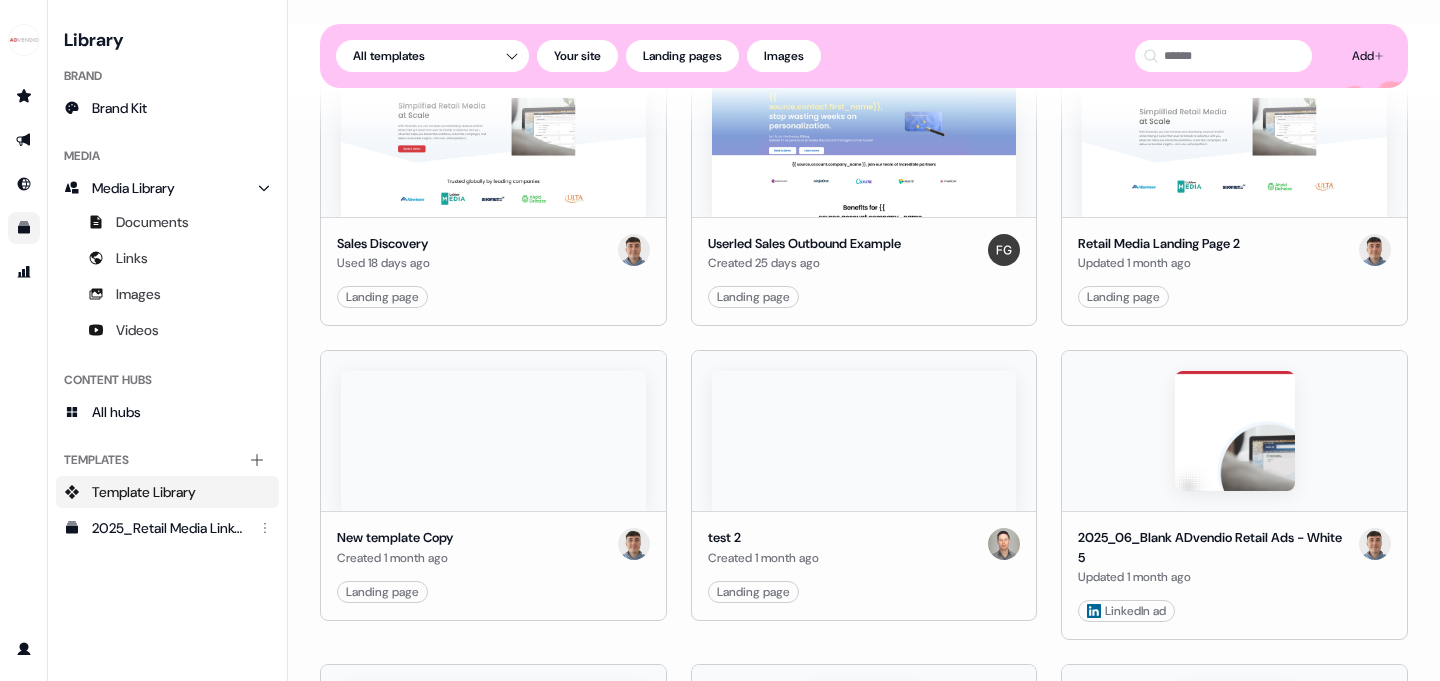 scroll, scrollTop: 1205, scrollLeft: 0, axis: vertical 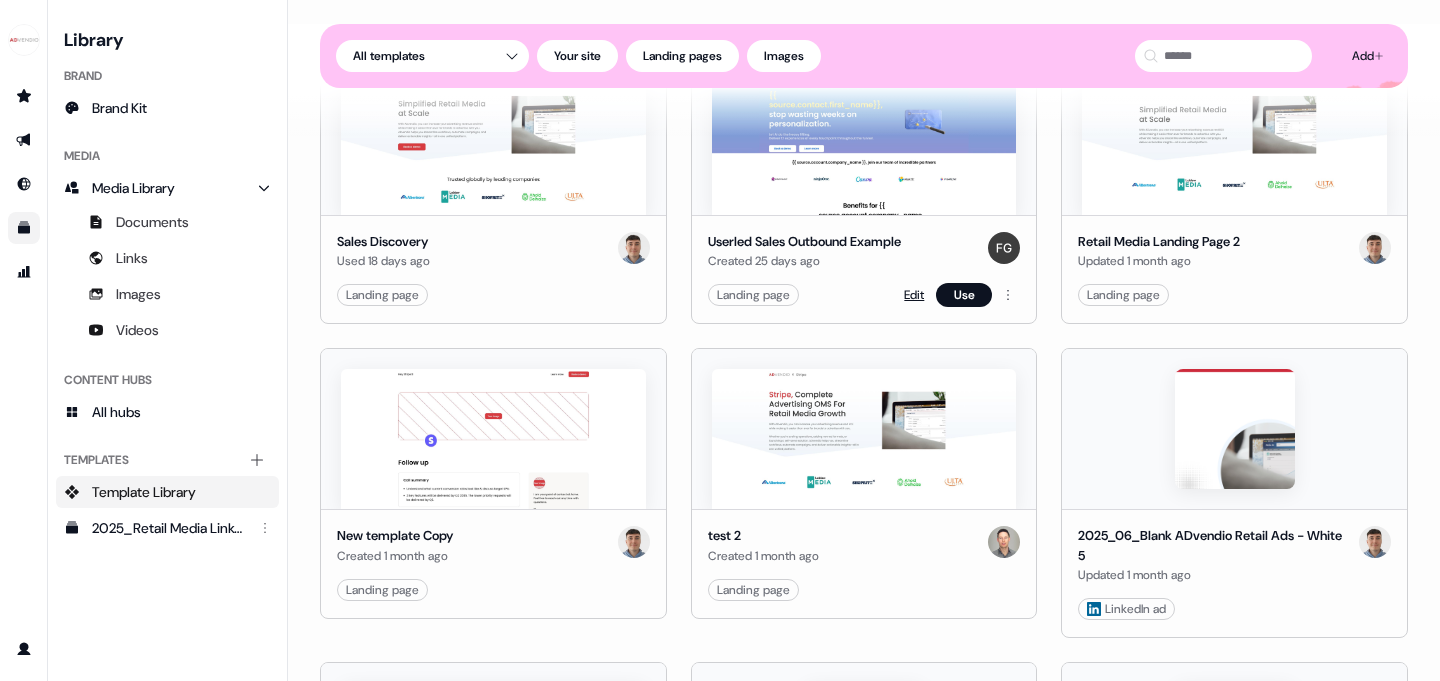 click on "Edit" at bounding box center [914, 295] 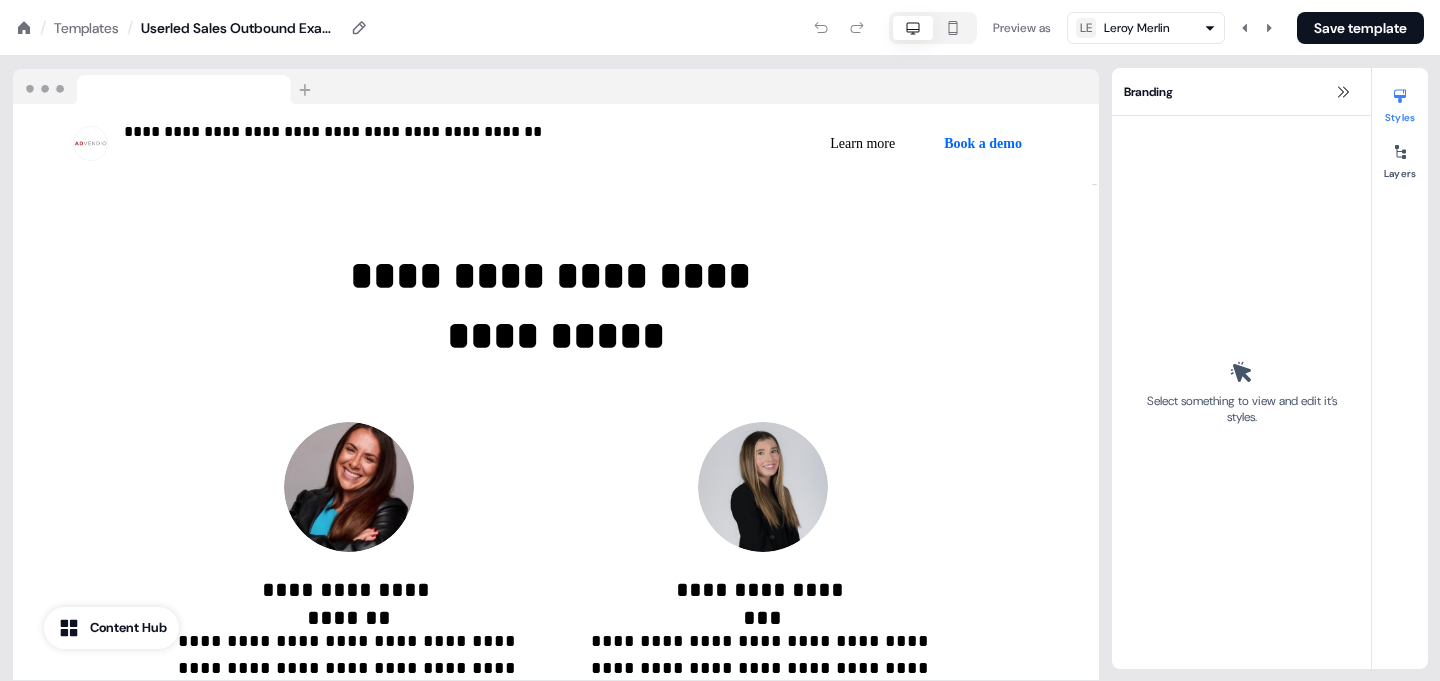scroll, scrollTop: 0, scrollLeft: 0, axis: both 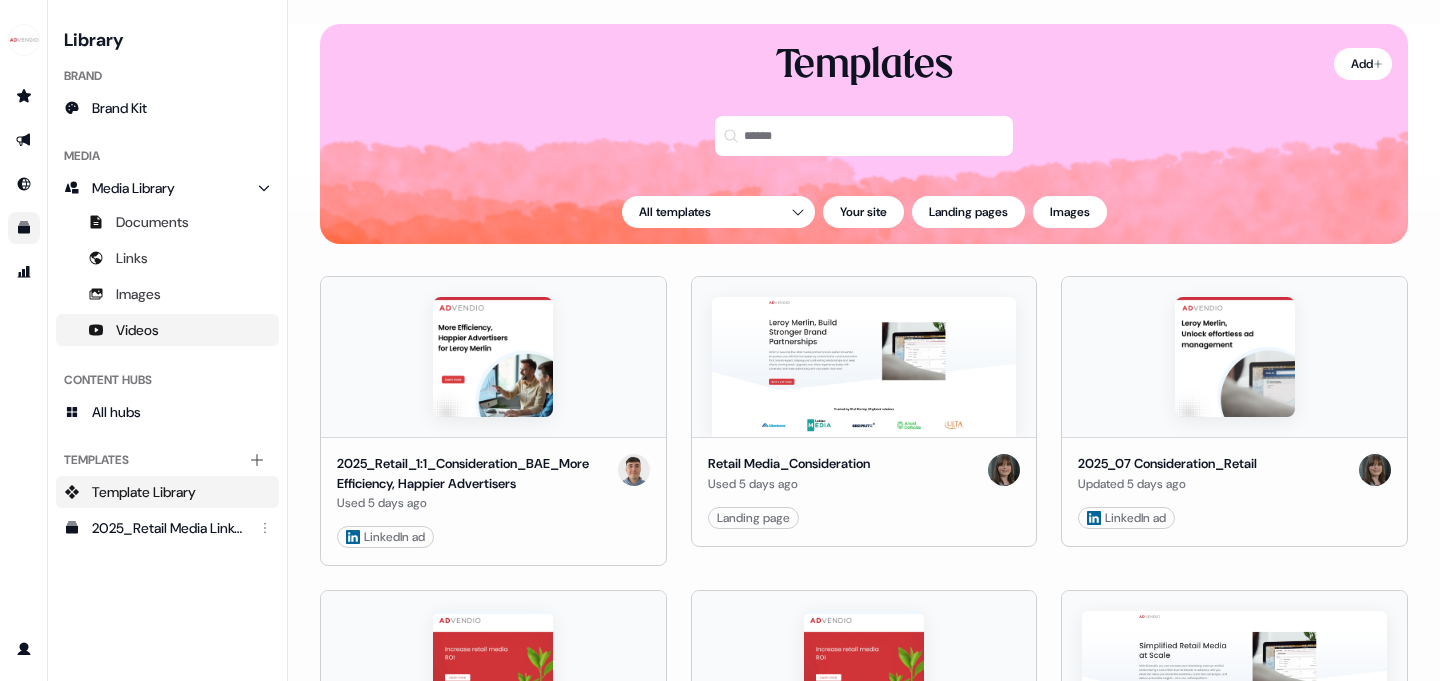 click on "Videos" at bounding box center (137, 330) 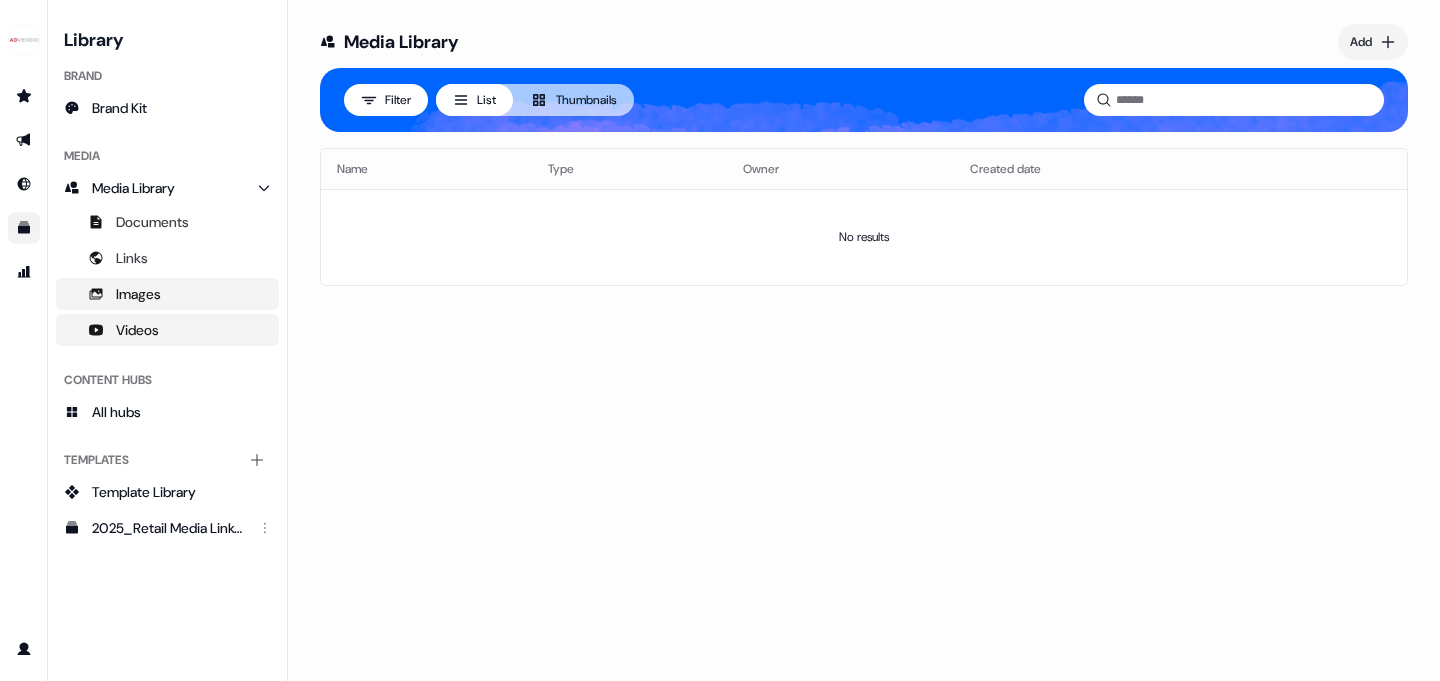 click on "Images" at bounding box center [138, 294] 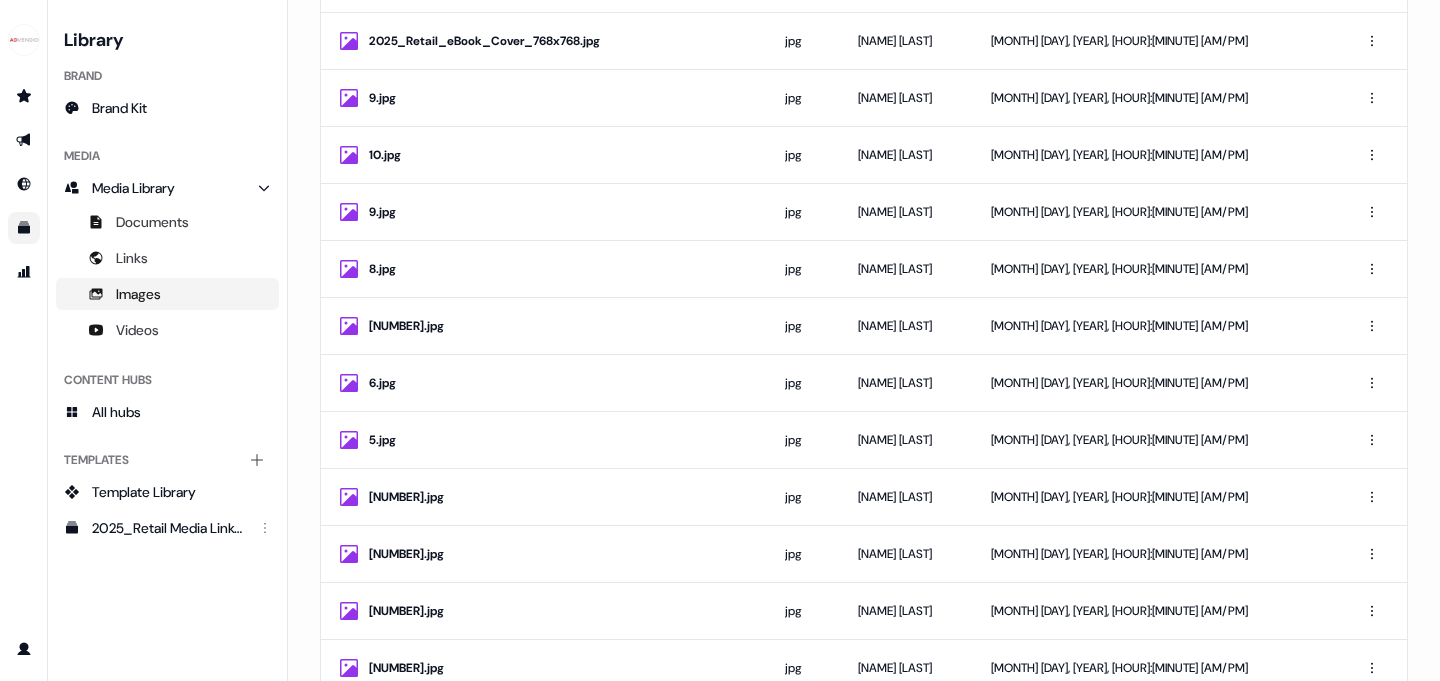 scroll, scrollTop: 0, scrollLeft: 0, axis: both 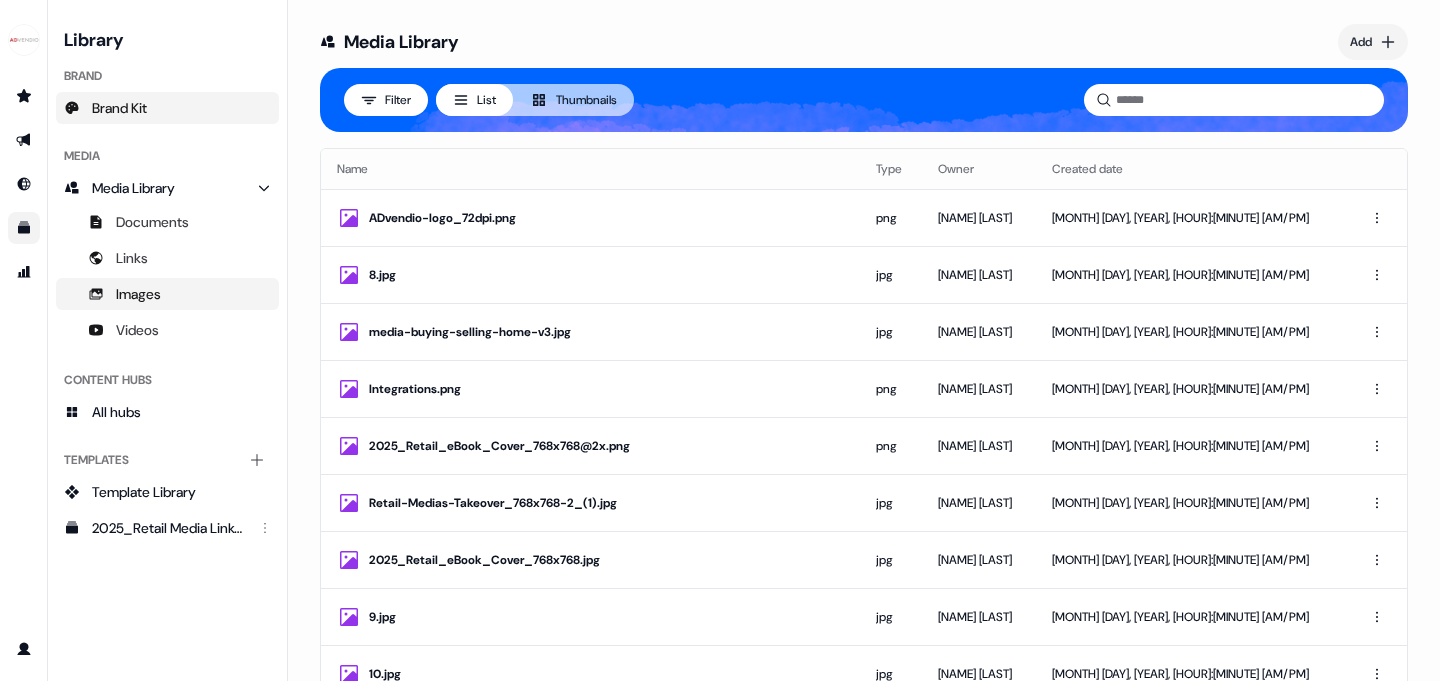 click on "Brand Kit" at bounding box center (119, 108) 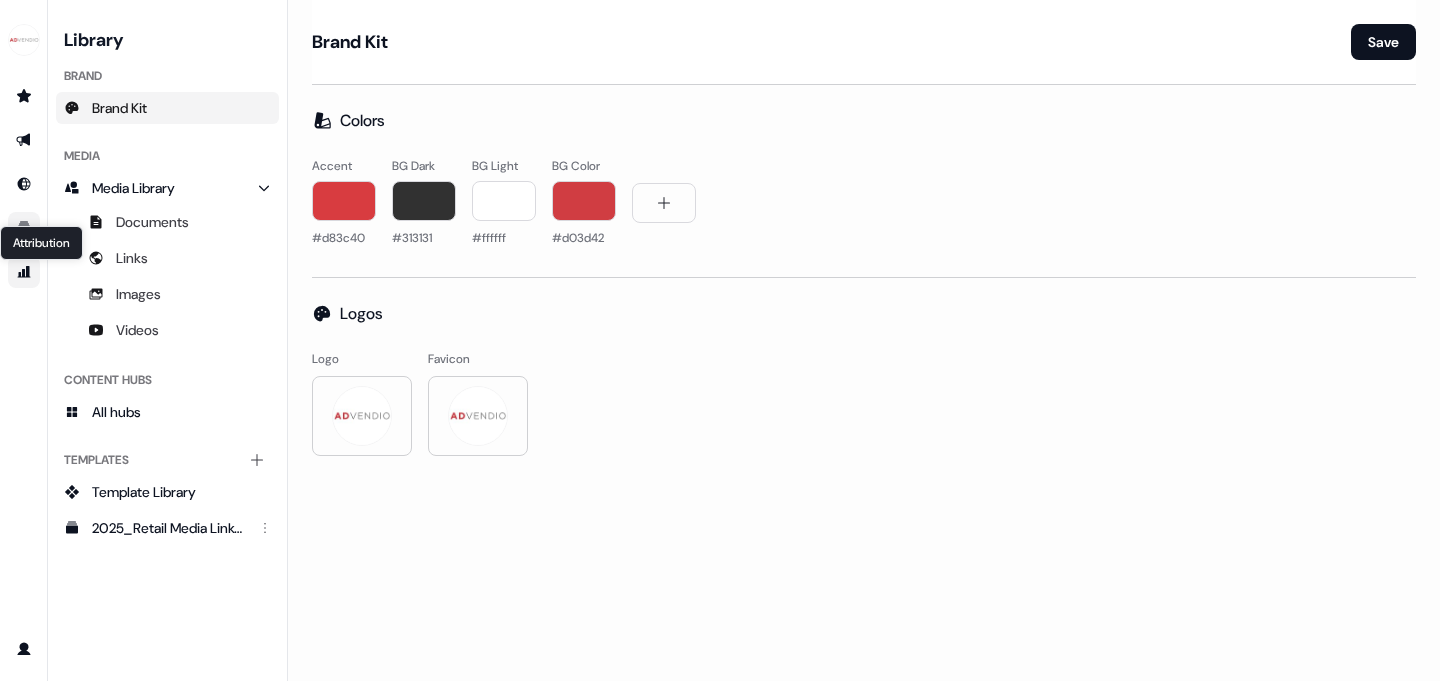 click 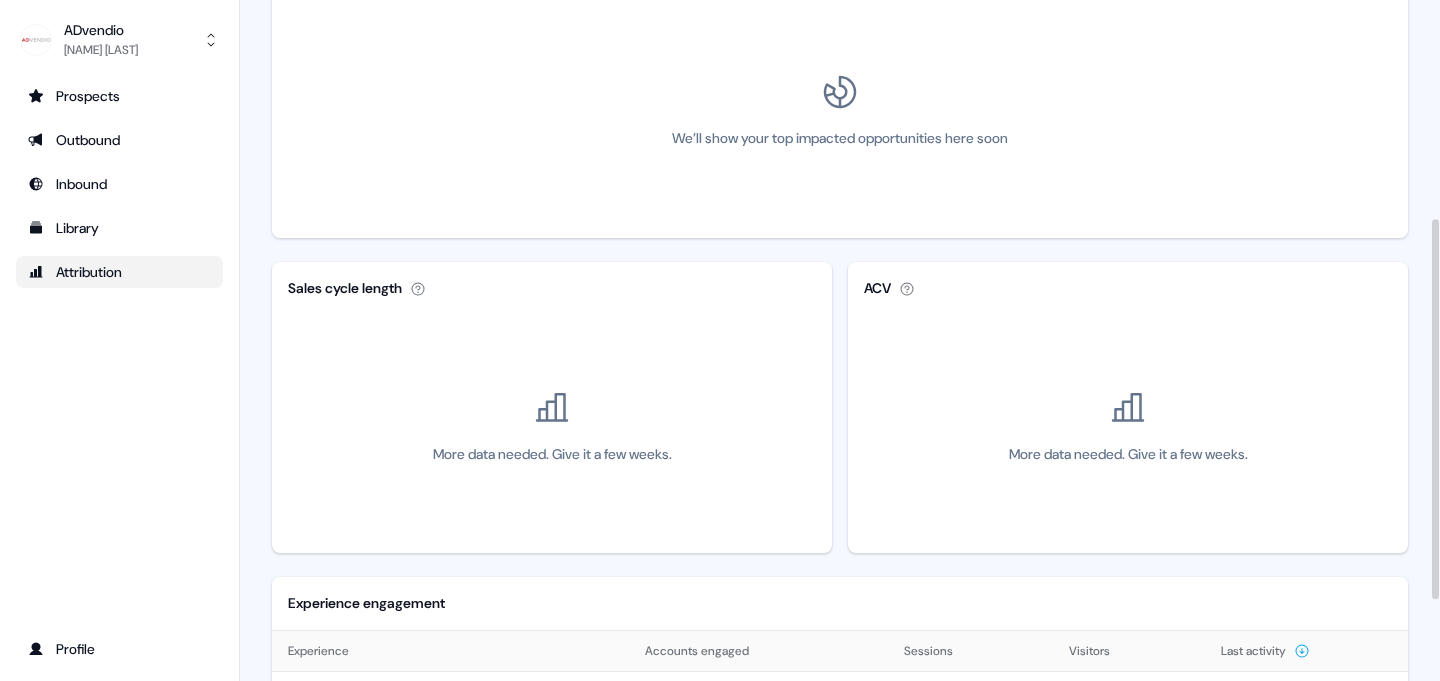scroll, scrollTop: 381, scrollLeft: 0, axis: vertical 